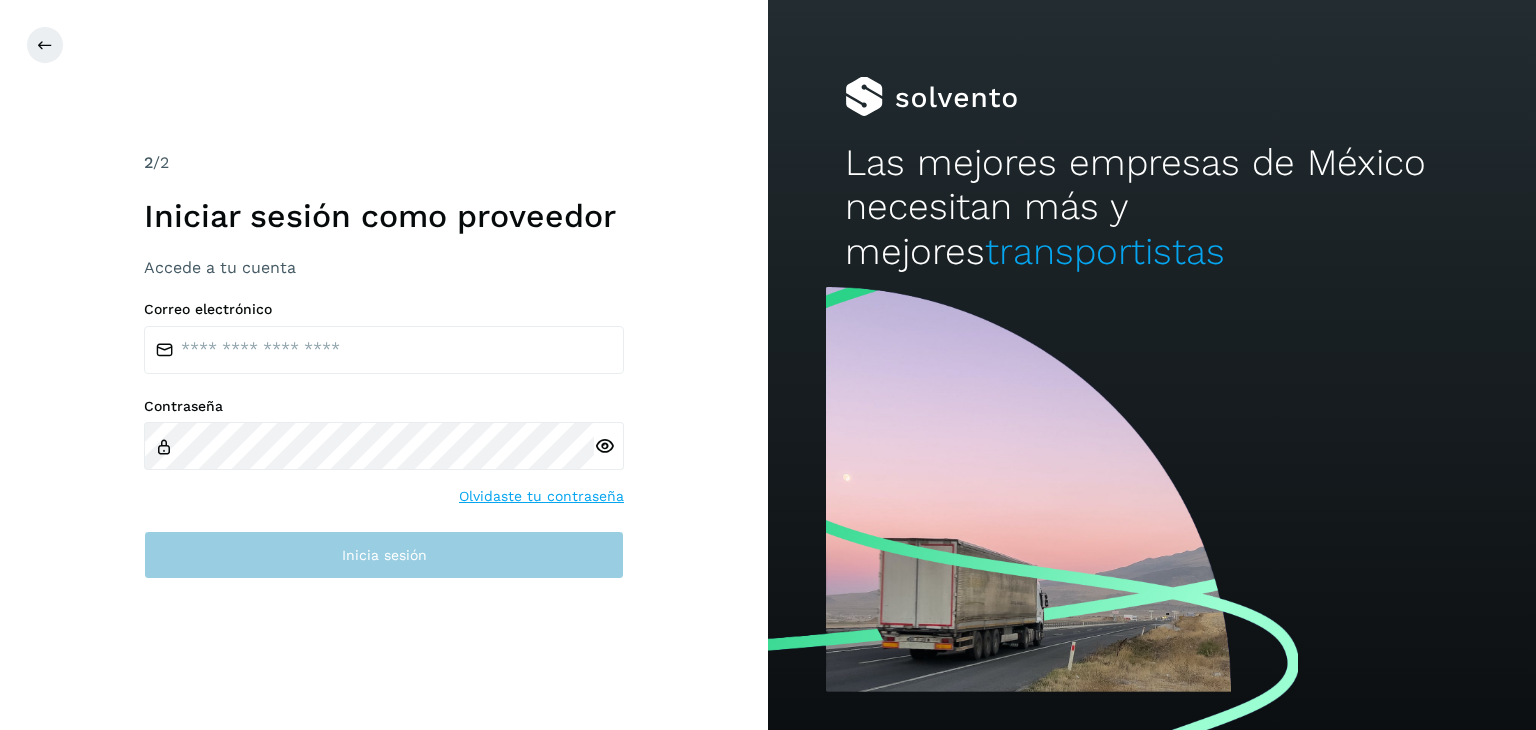 scroll, scrollTop: 0, scrollLeft: 0, axis: both 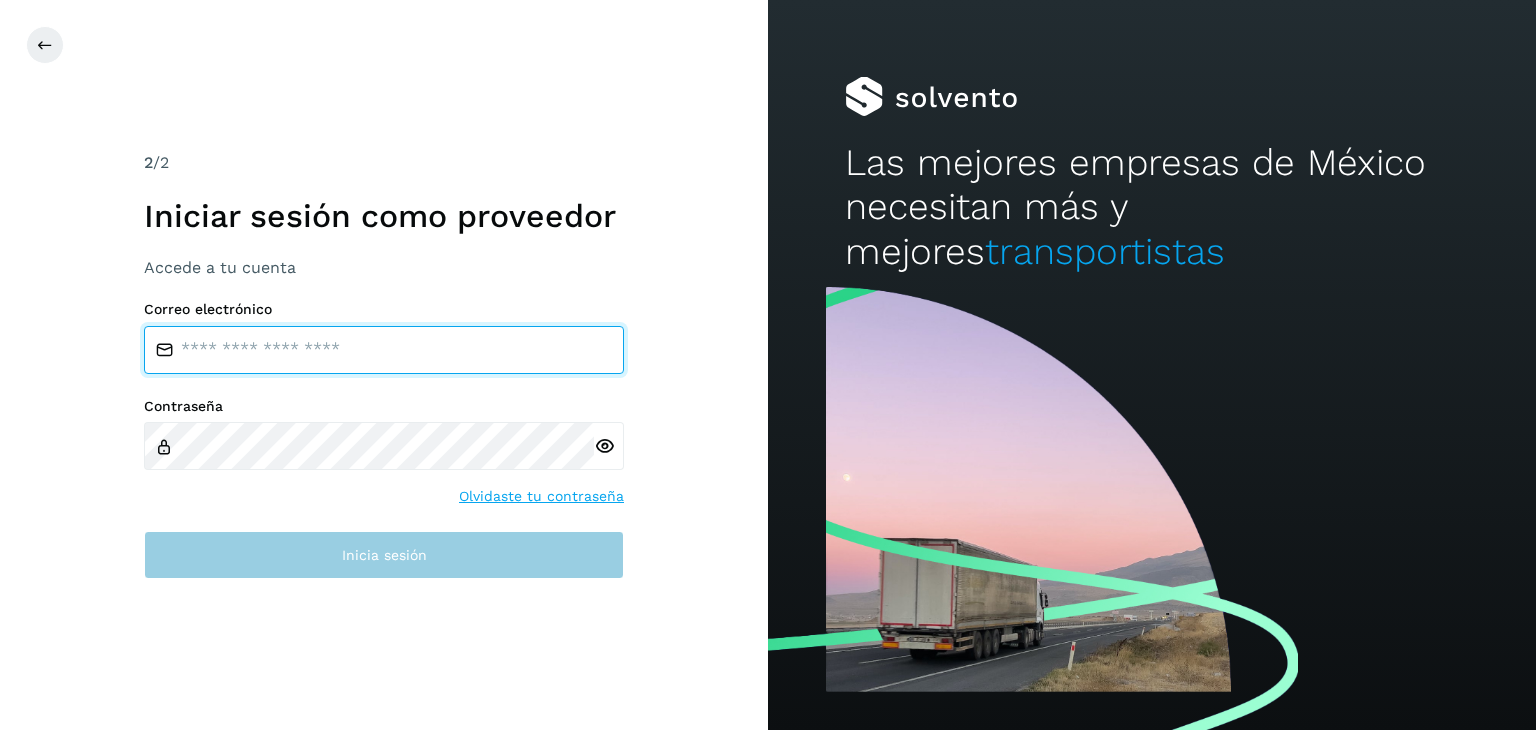 type on "**********" 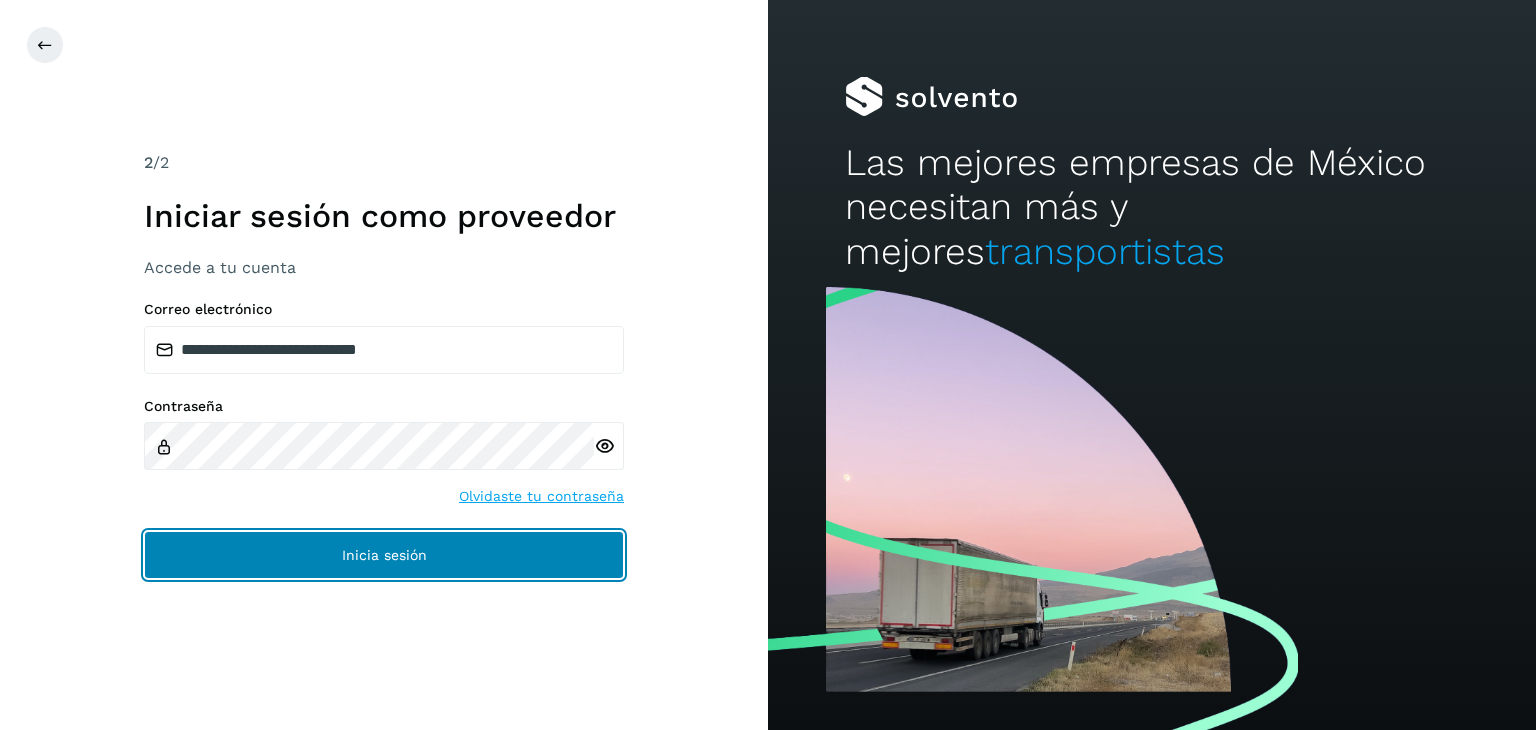 click on "Inicia sesión" at bounding box center [384, 555] 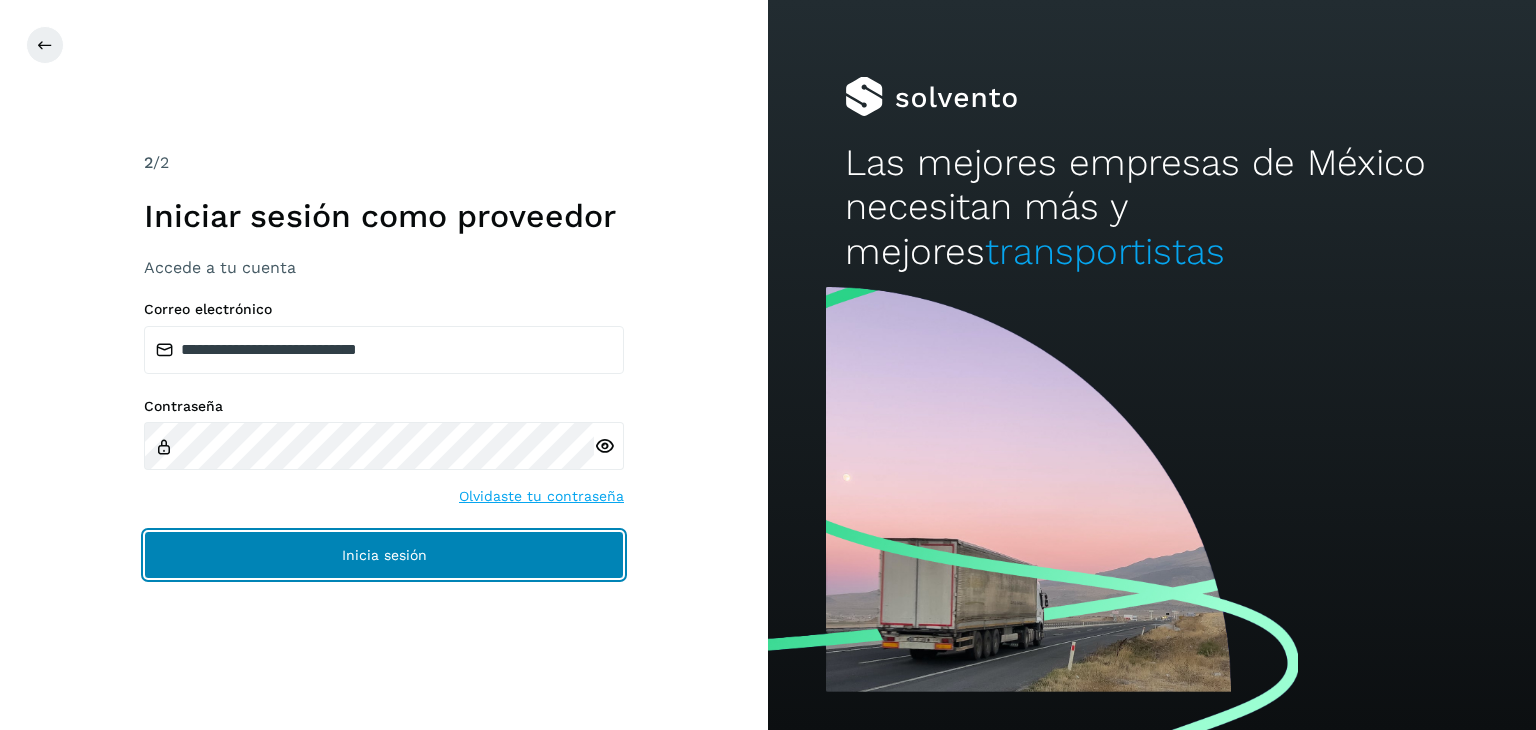 click on "Inicia sesión" at bounding box center [384, 555] 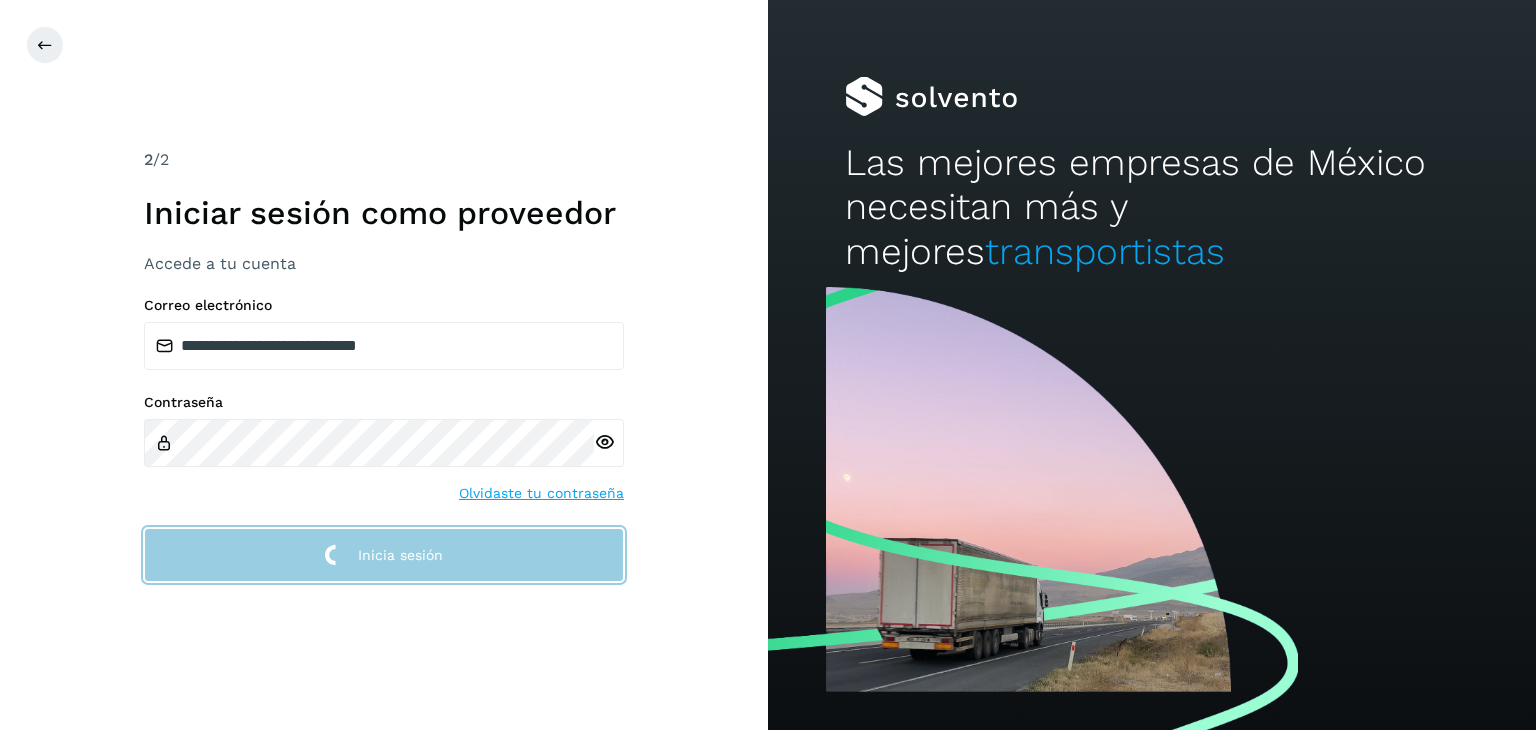 click on "Inicia sesión" at bounding box center (384, 555) 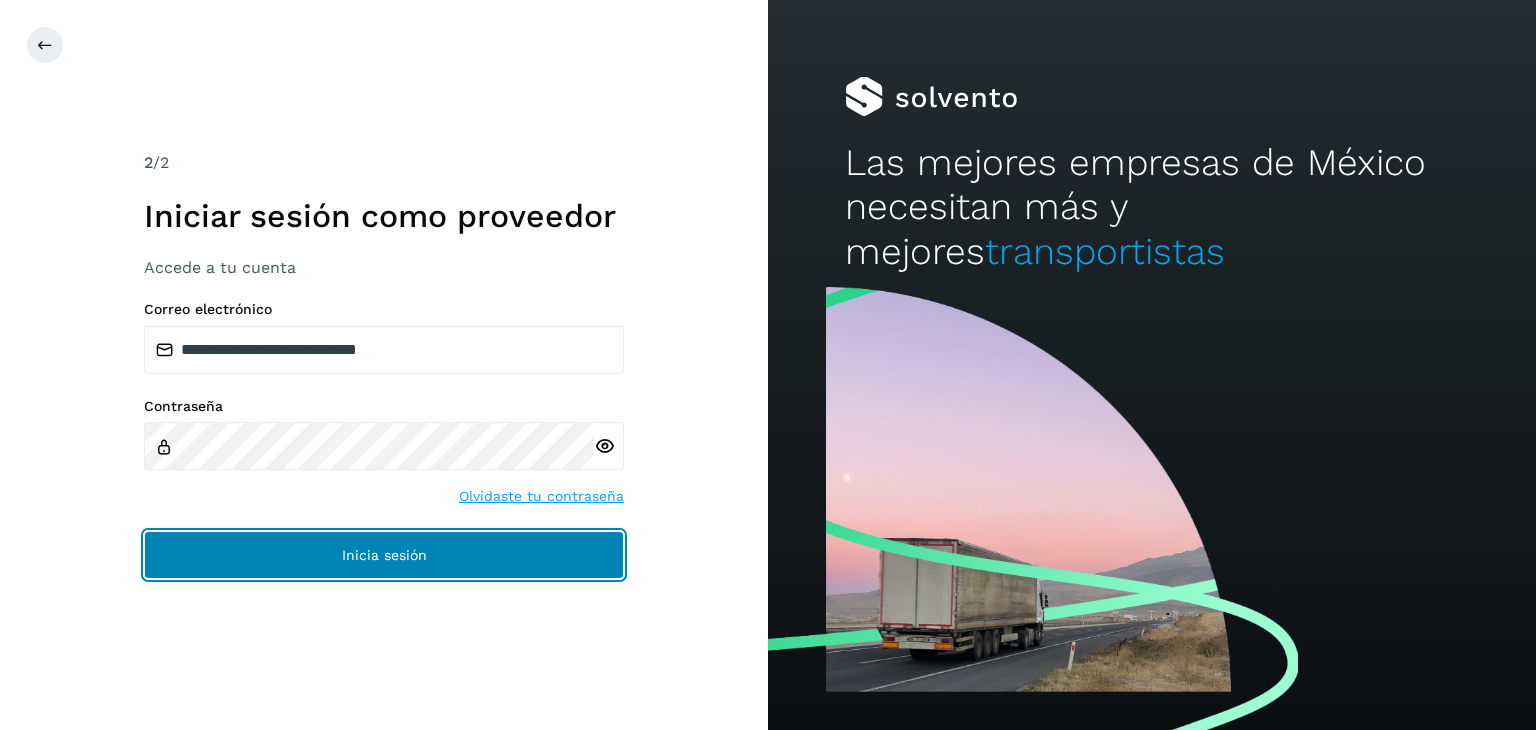 click on "Inicia sesión" at bounding box center [384, 555] 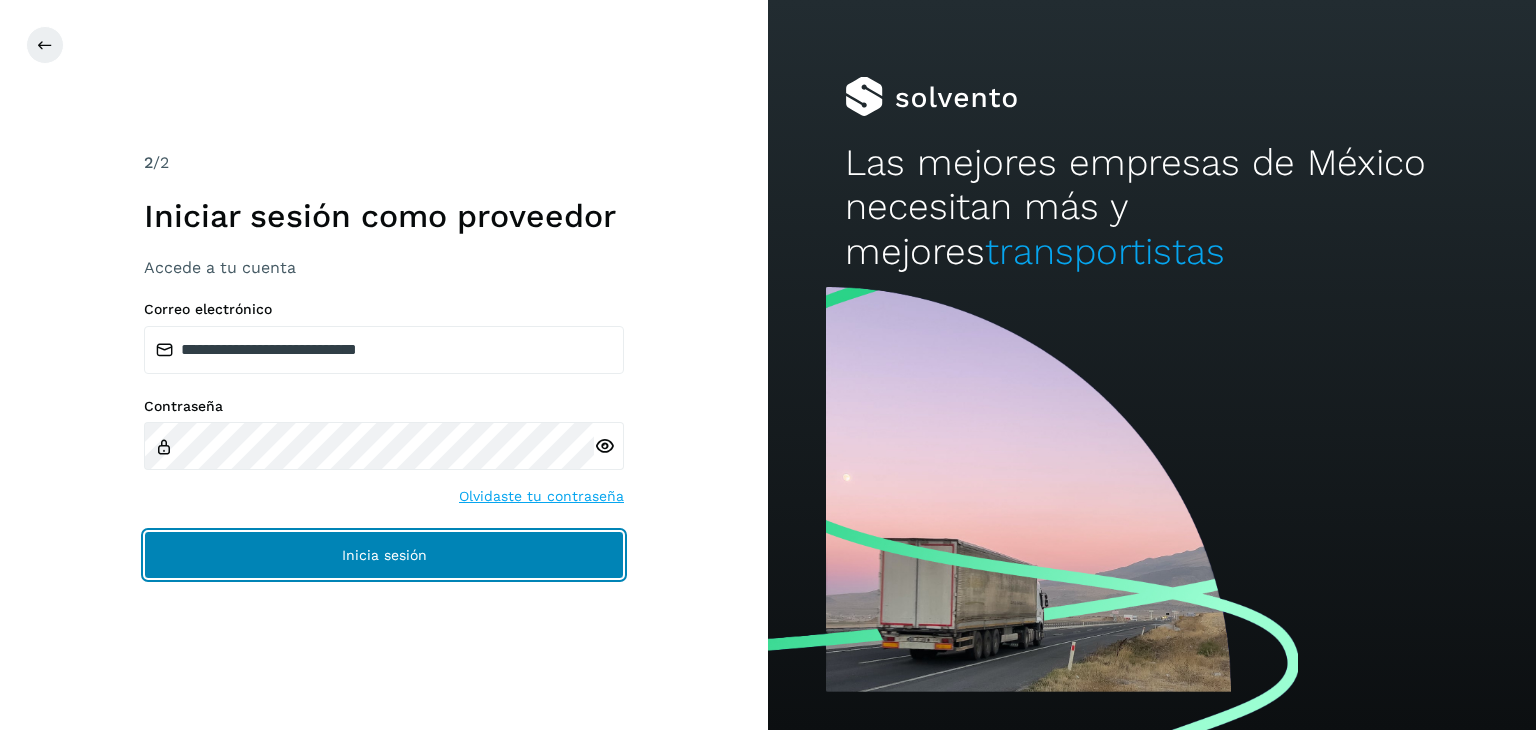 click on "Inicia sesión" at bounding box center (384, 555) 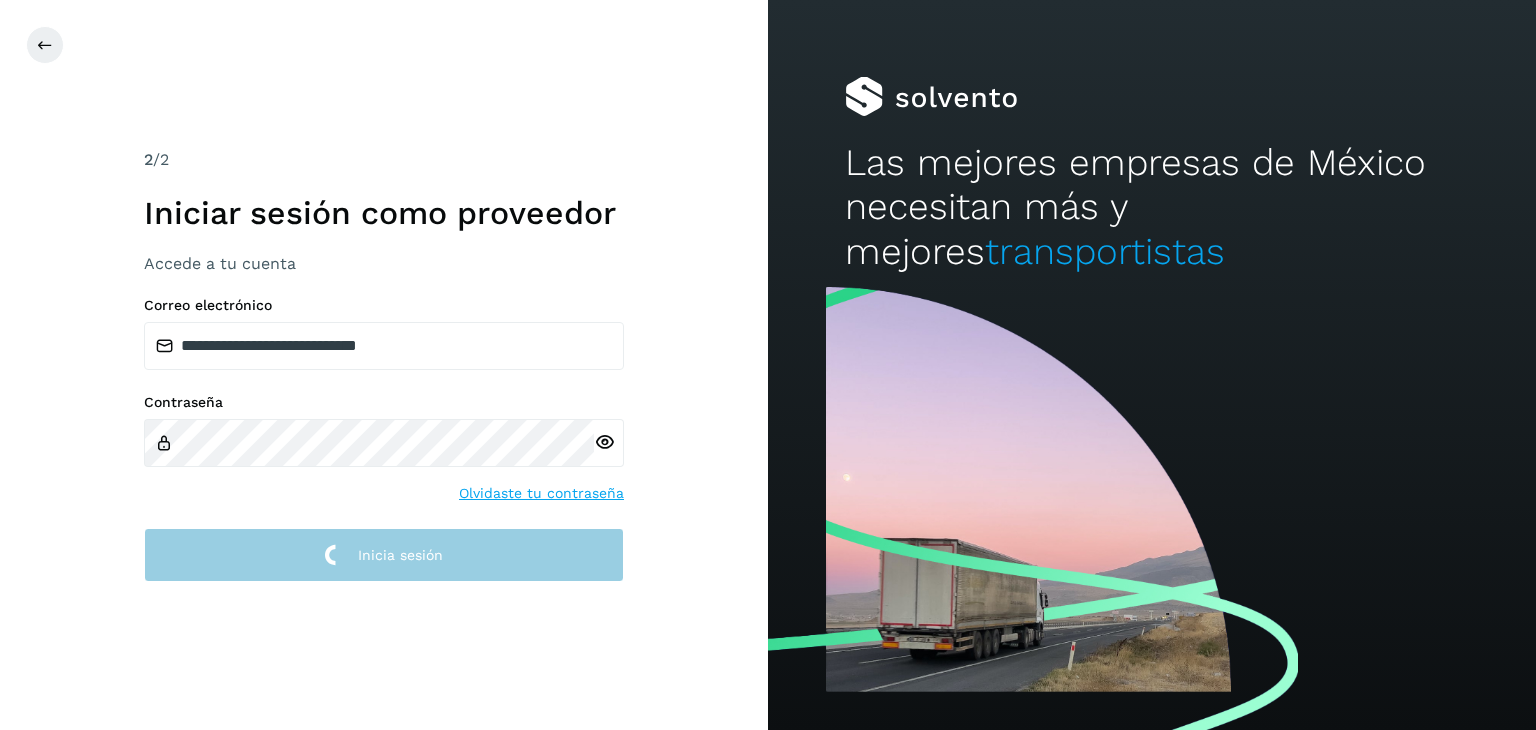 click on "Inicia sesión" at bounding box center (384, 555) 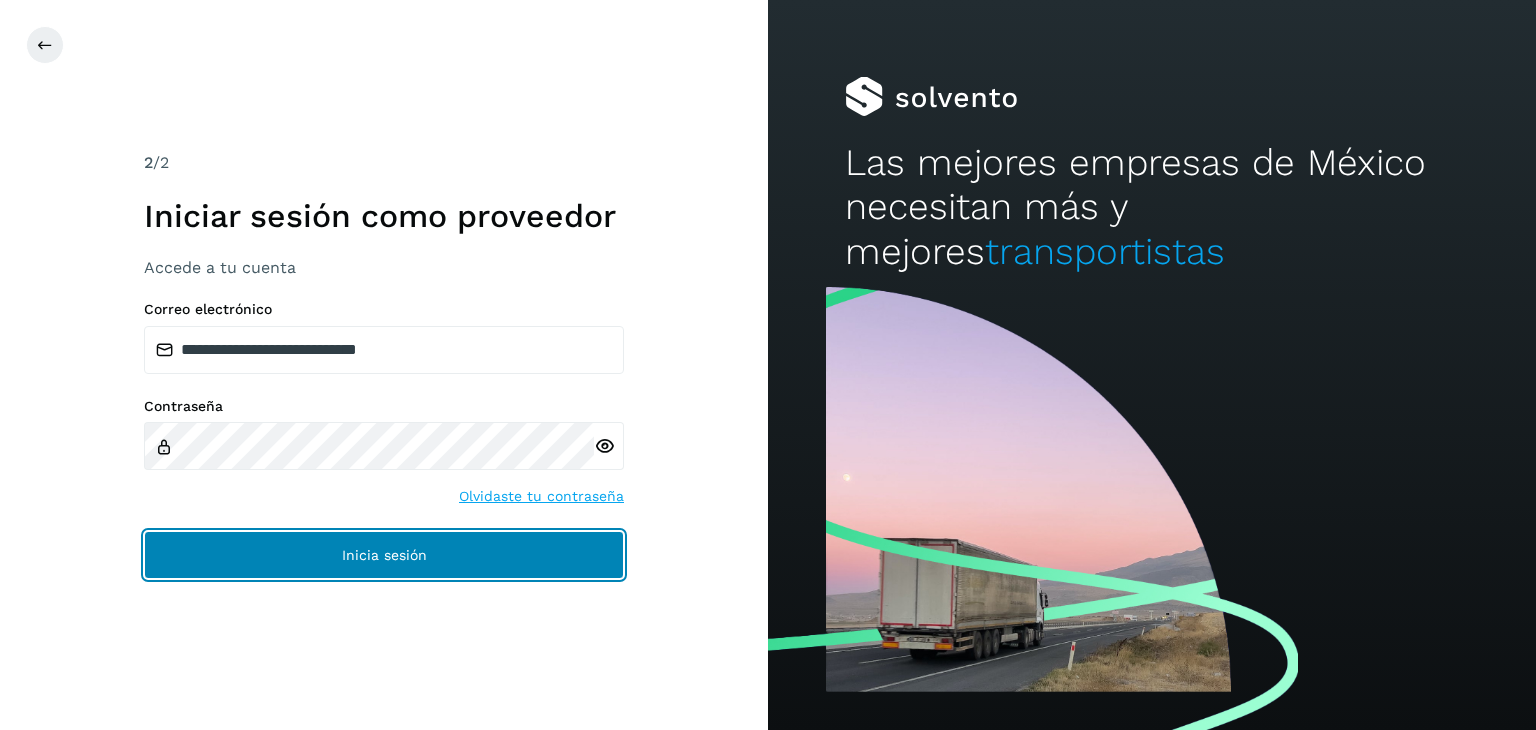 click on "Inicia sesión" at bounding box center (384, 555) 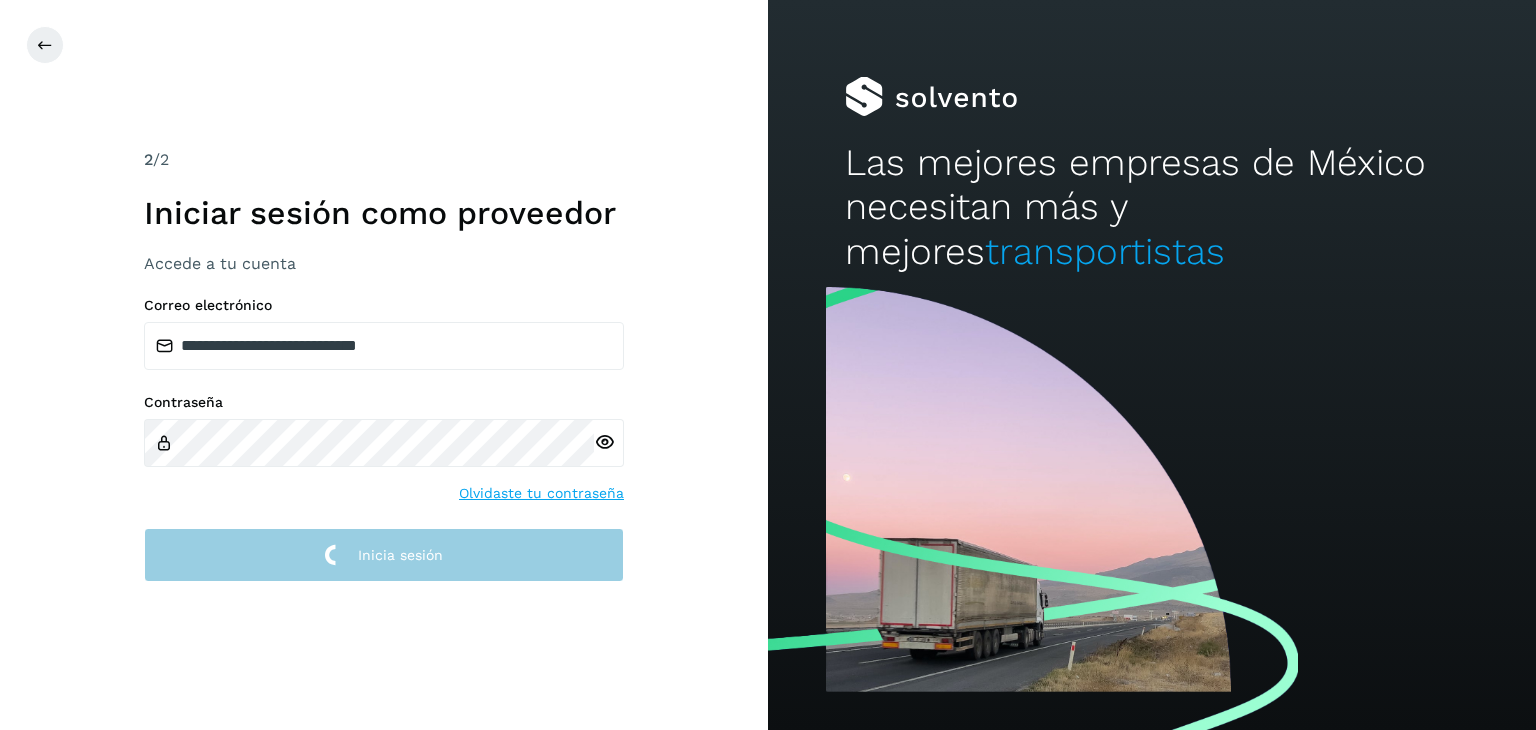 click on "Inicia sesión" at bounding box center (384, 555) 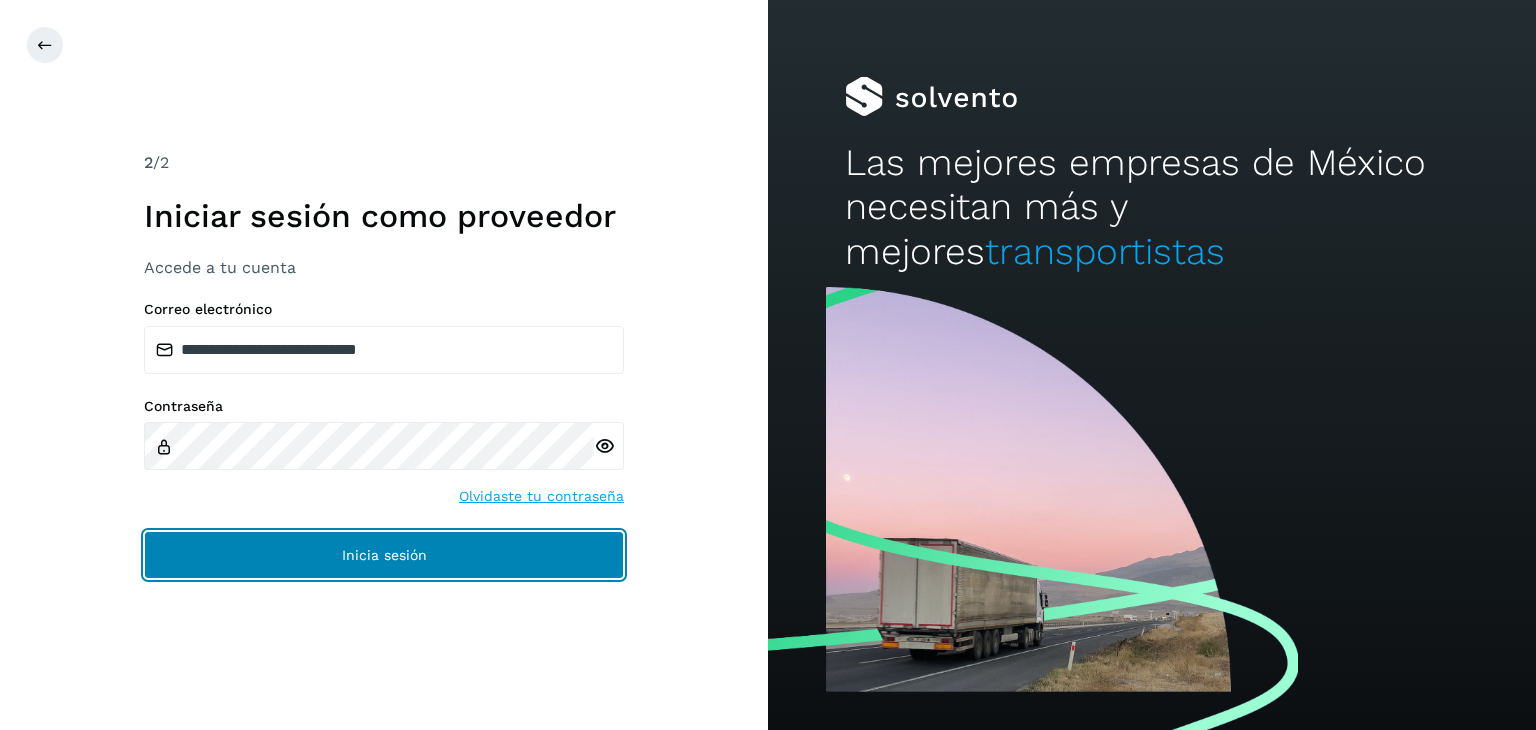 click on "Inicia sesión" at bounding box center [384, 555] 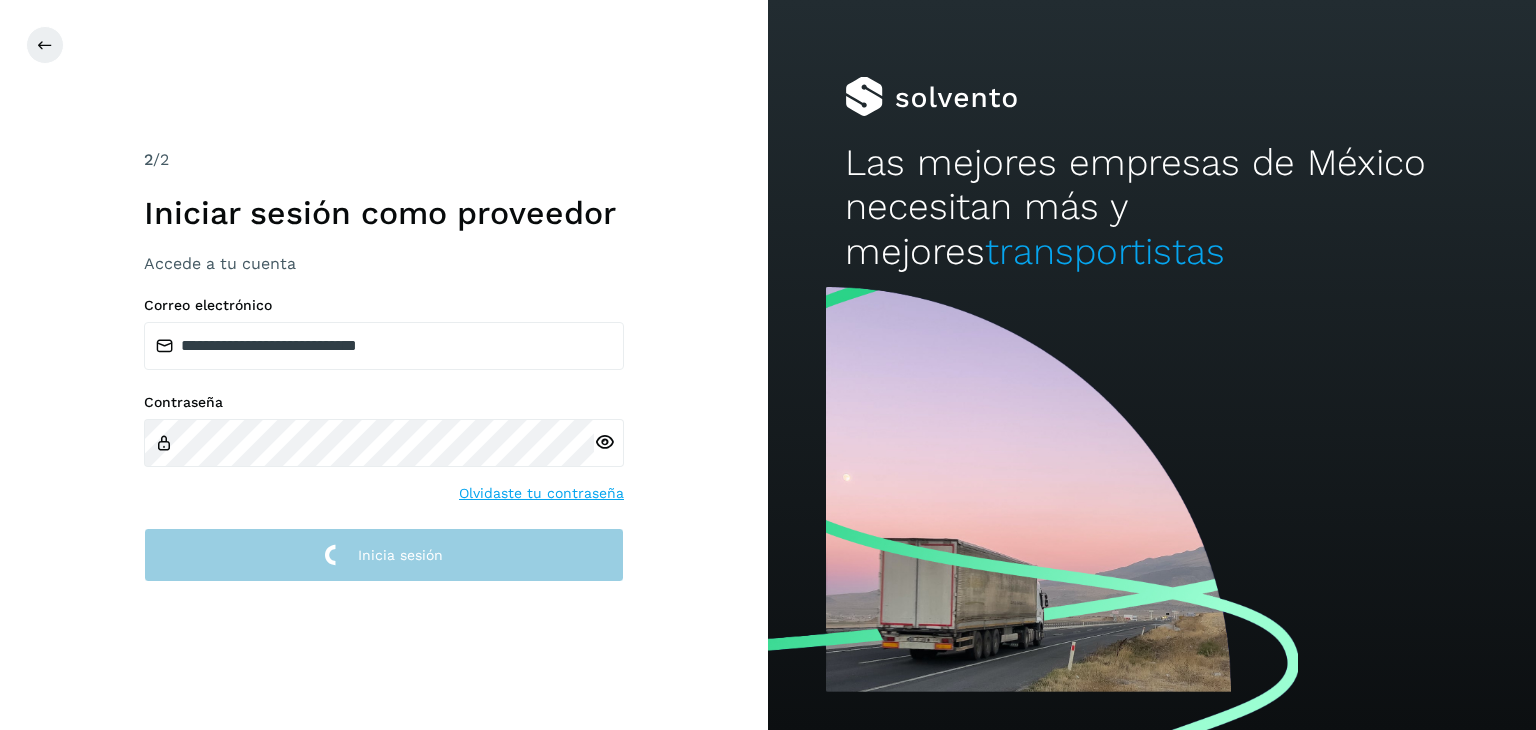 click on "Inicia sesión" at bounding box center (384, 555) 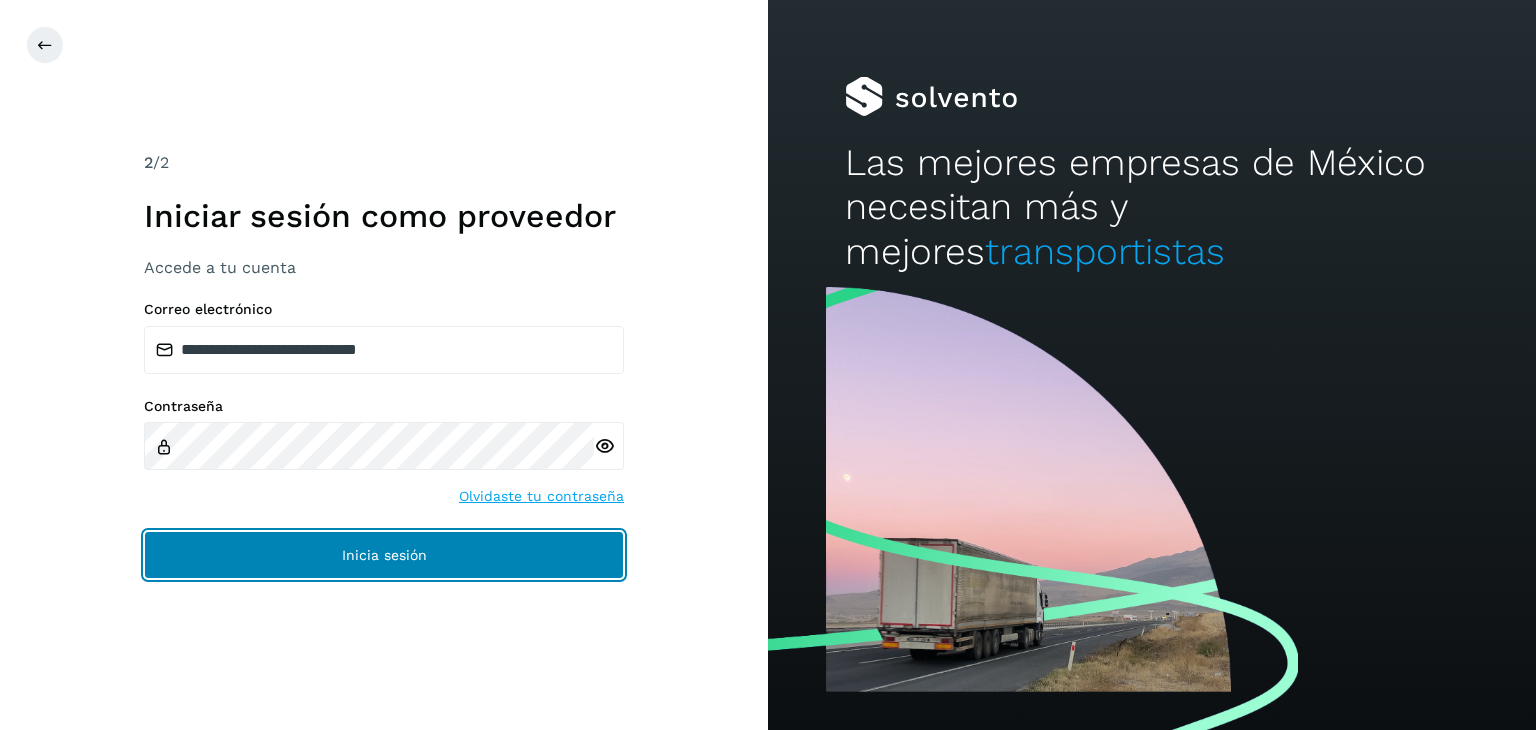 click on "Inicia sesión" at bounding box center [384, 555] 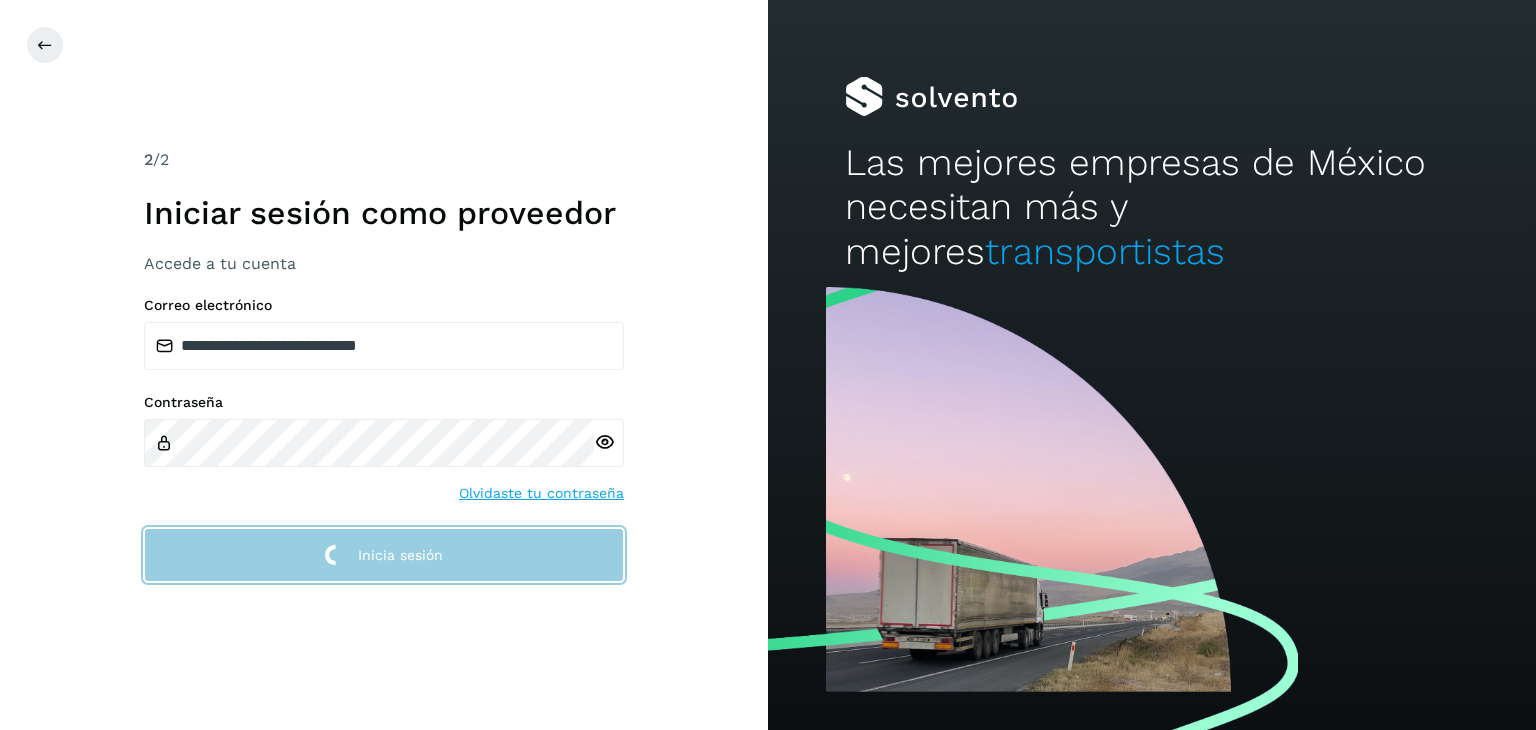 click on "Inicia sesión" at bounding box center [384, 555] 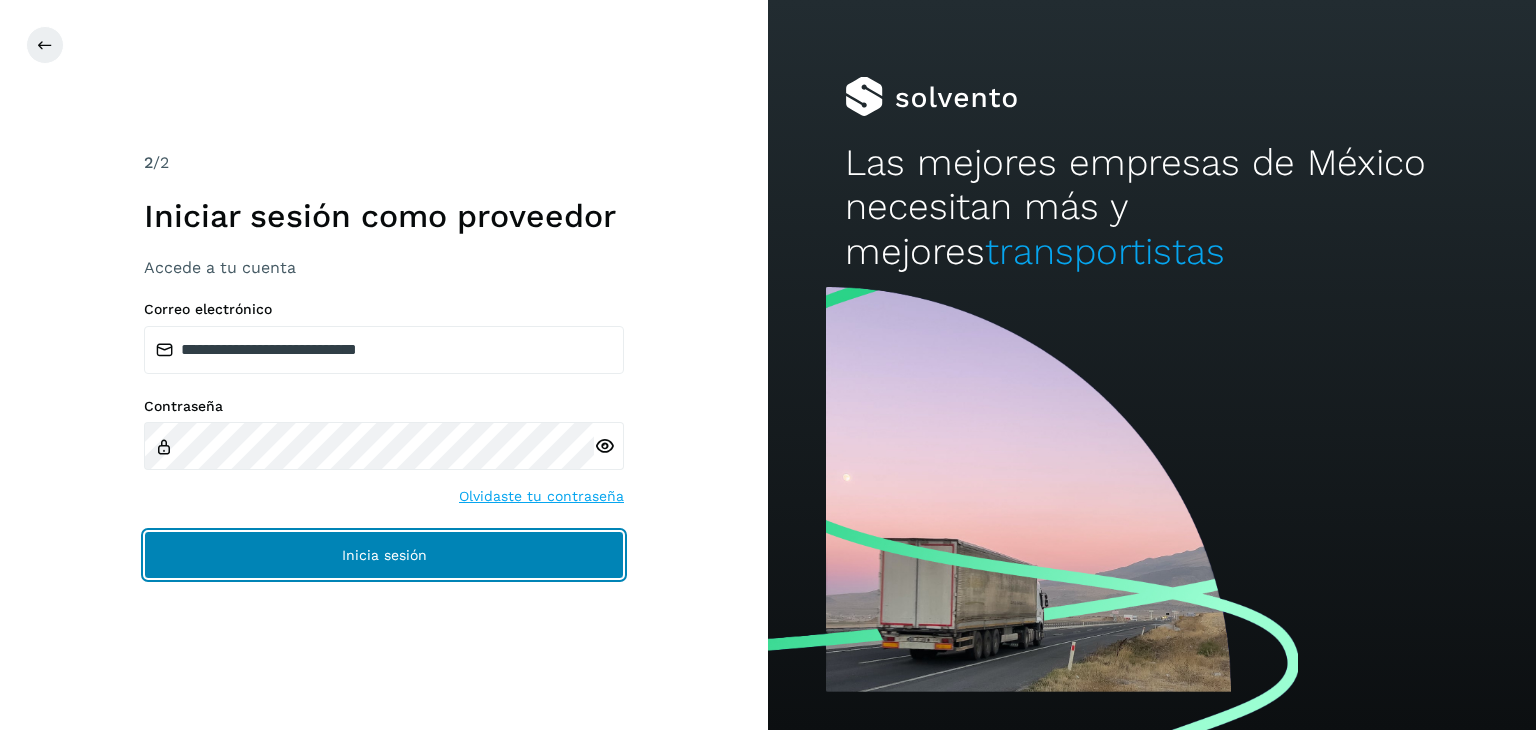 click on "Inicia sesión" at bounding box center (384, 555) 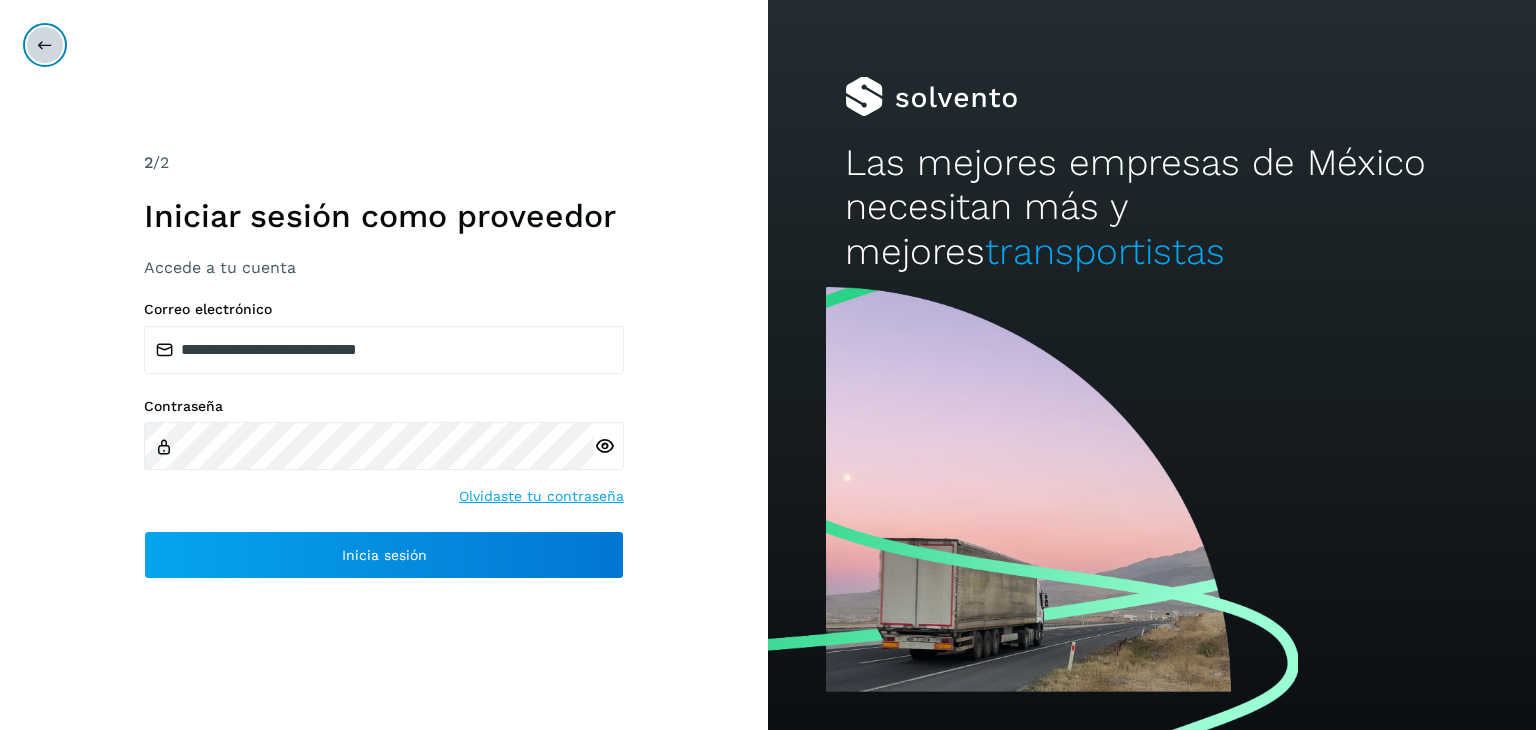 click at bounding box center [45, 45] 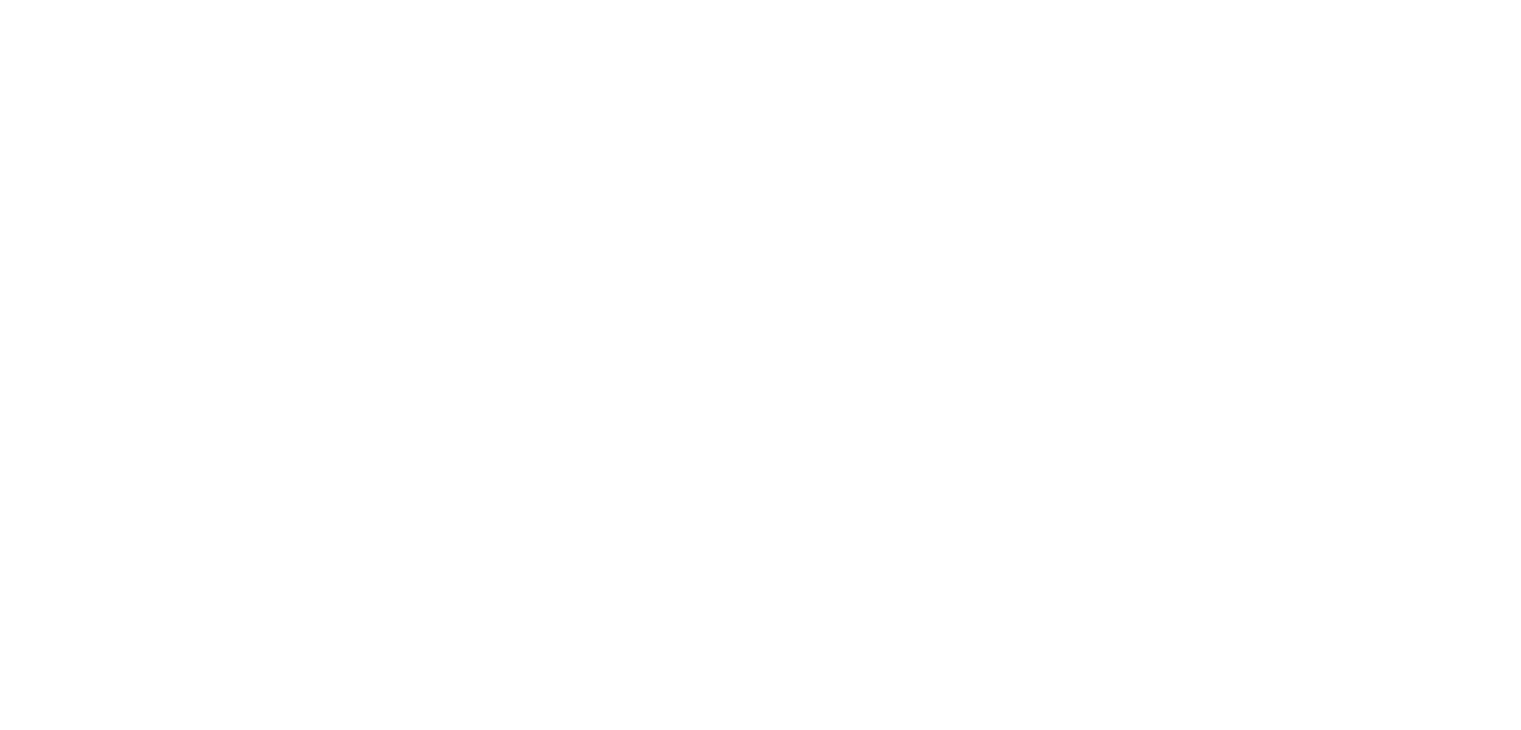 scroll, scrollTop: 0, scrollLeft: 0, axis: both 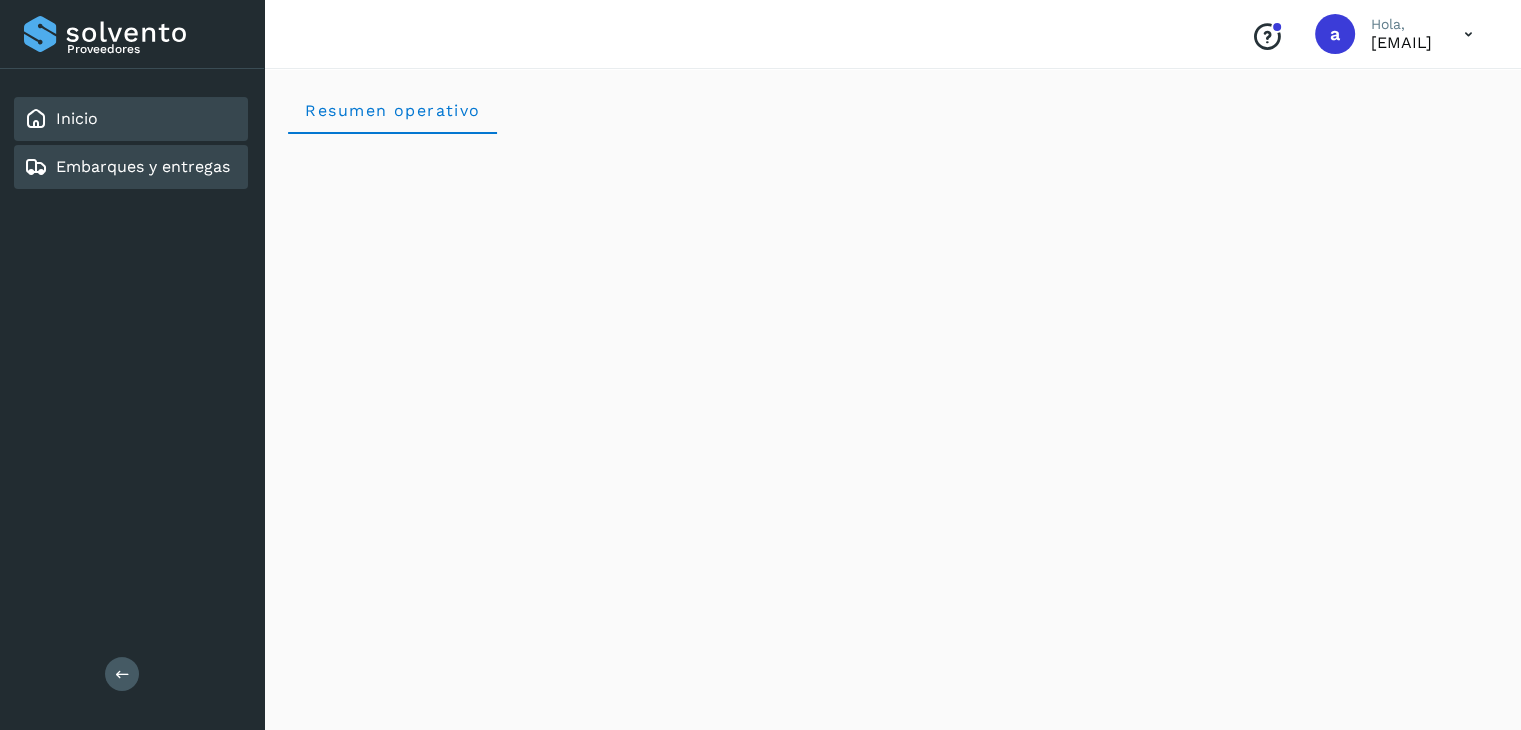 click on "Embarques y entregas" at bounding box center (143, 166) 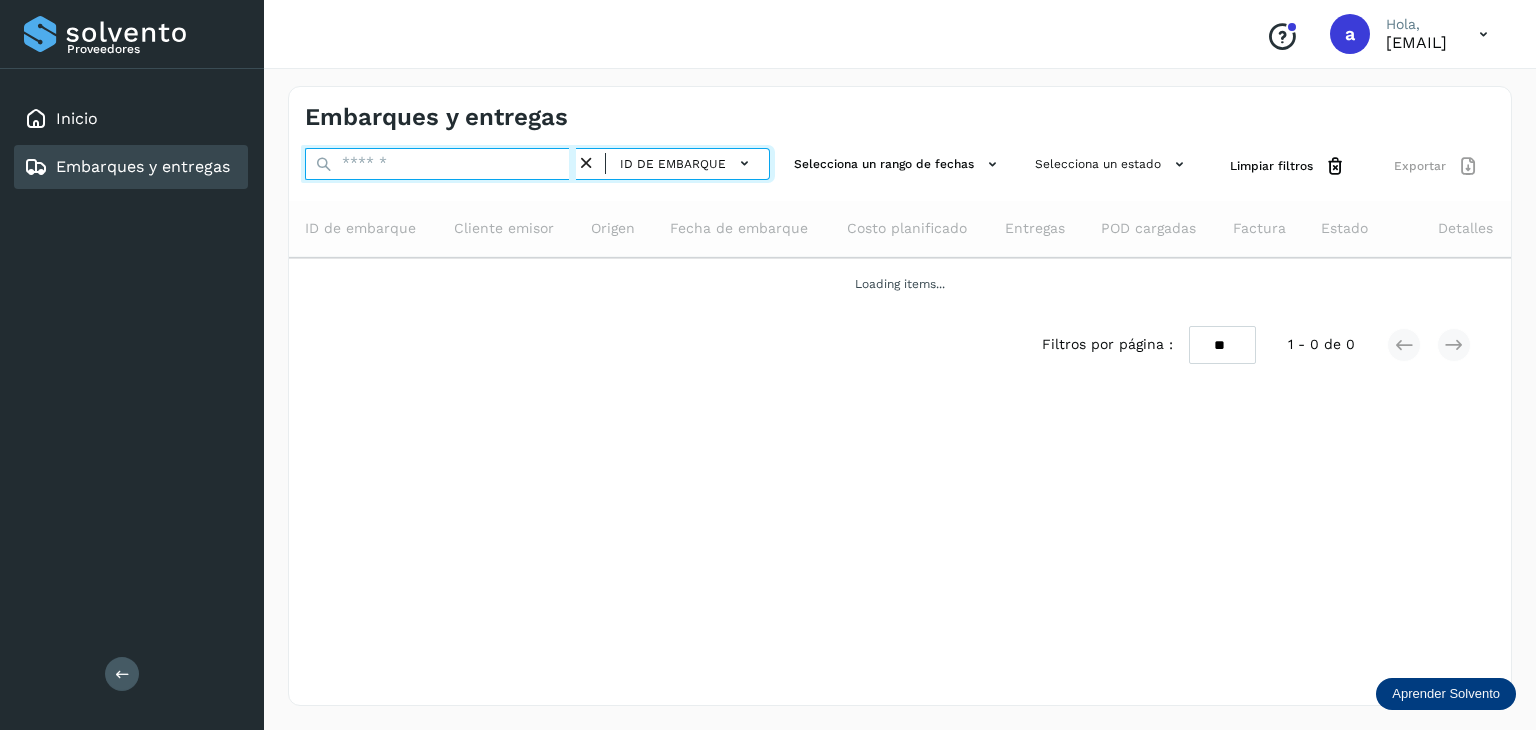 click at bounding box center [440, 164] 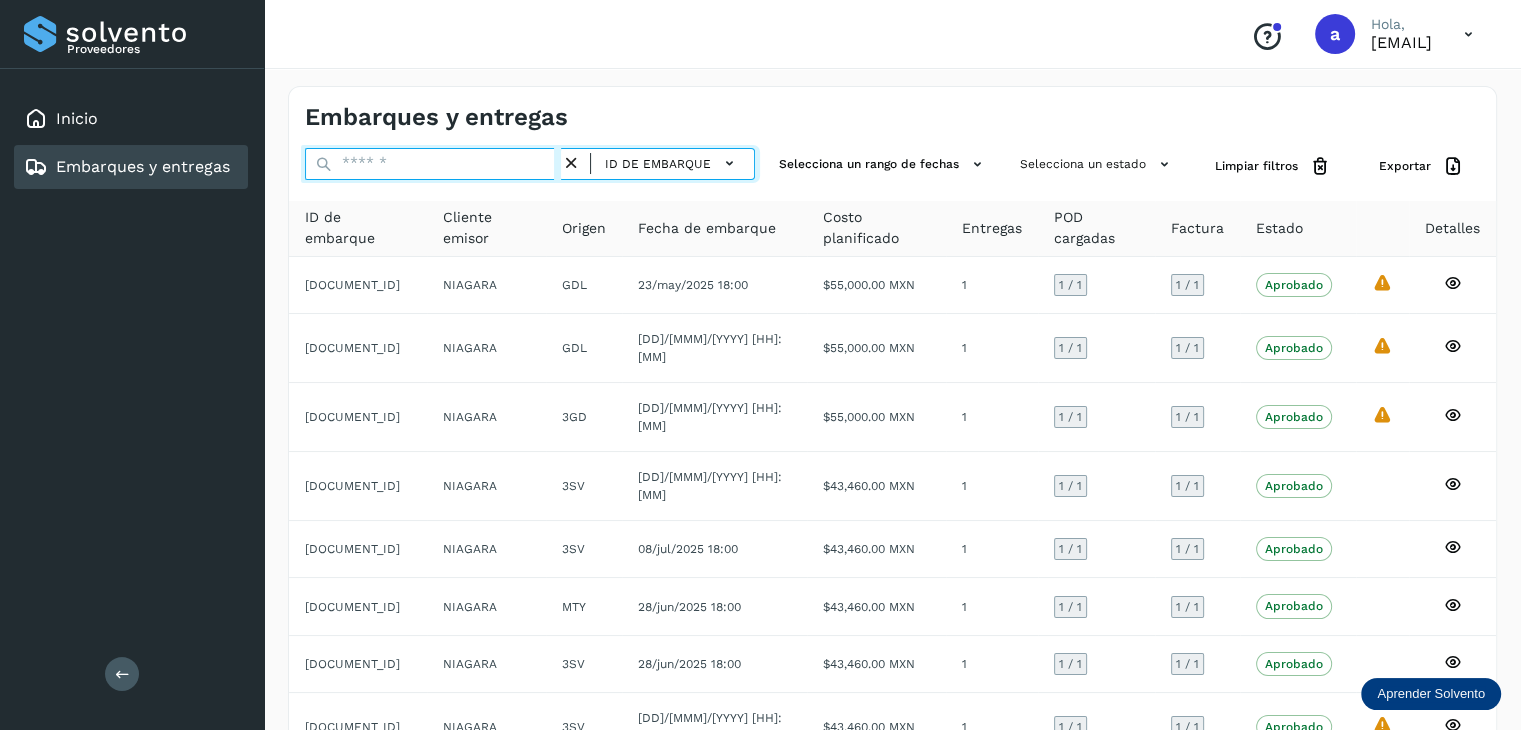 paste on "**********" 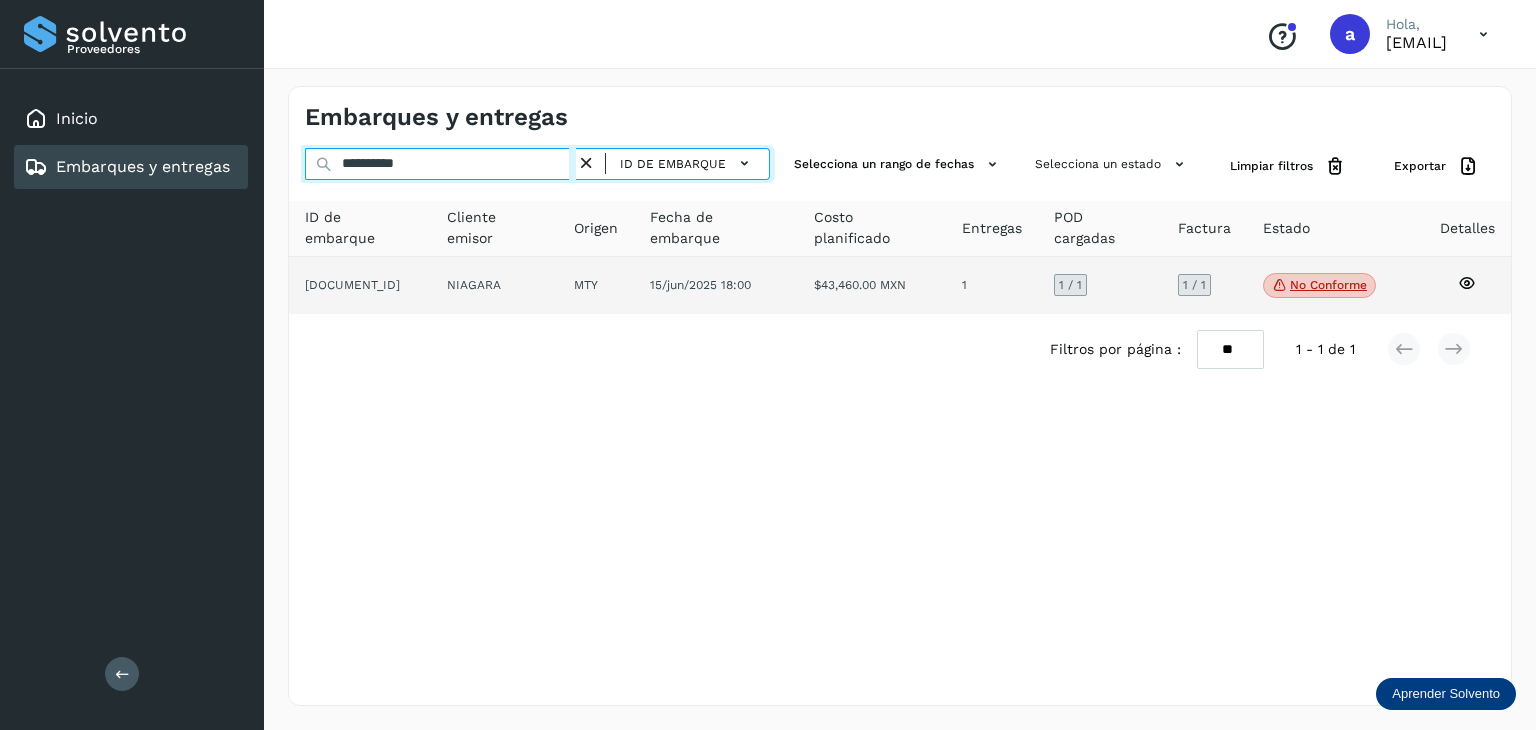 type on "**********" 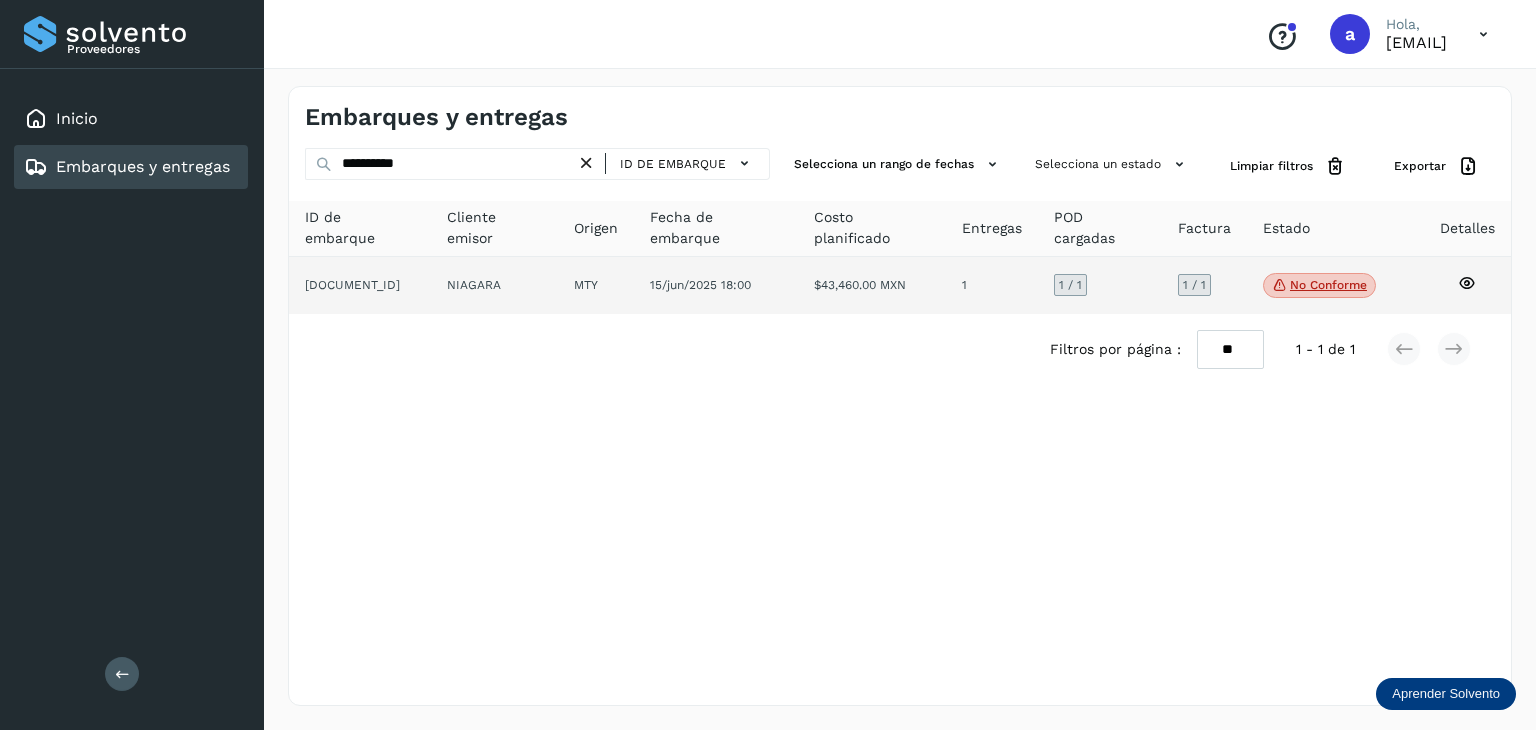 click on "1" 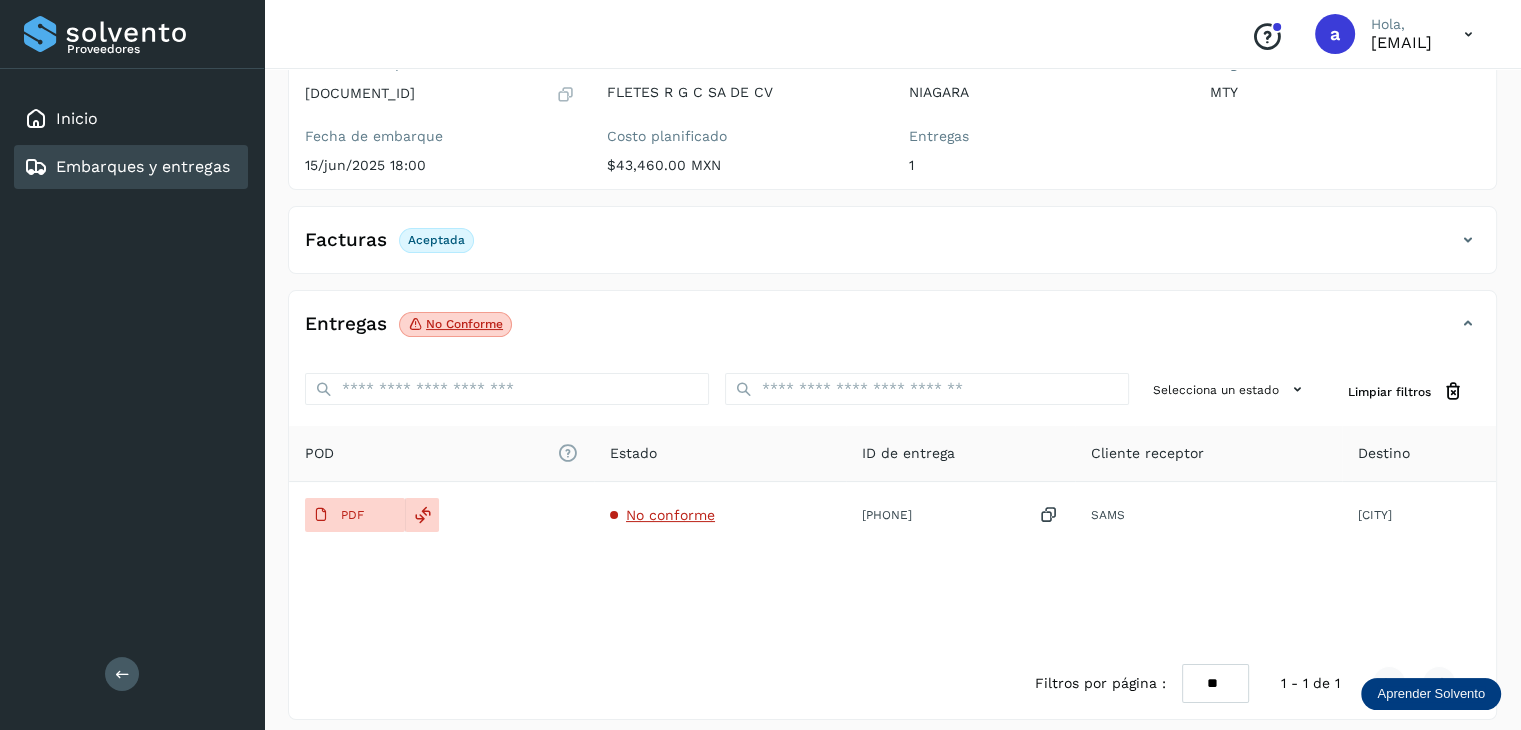 scroll, scrollTop: 216, scrollLeft: 0, axis: vertical 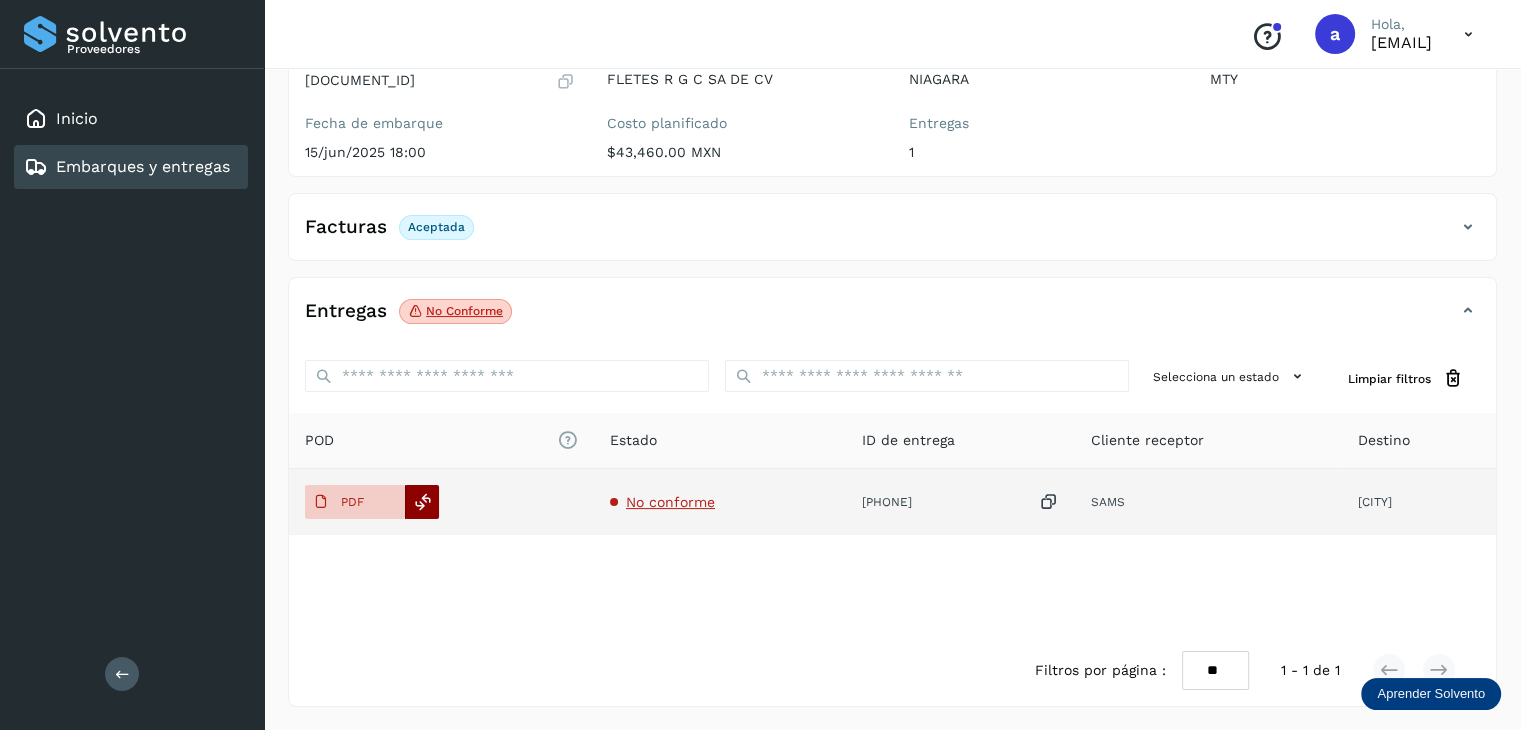 click 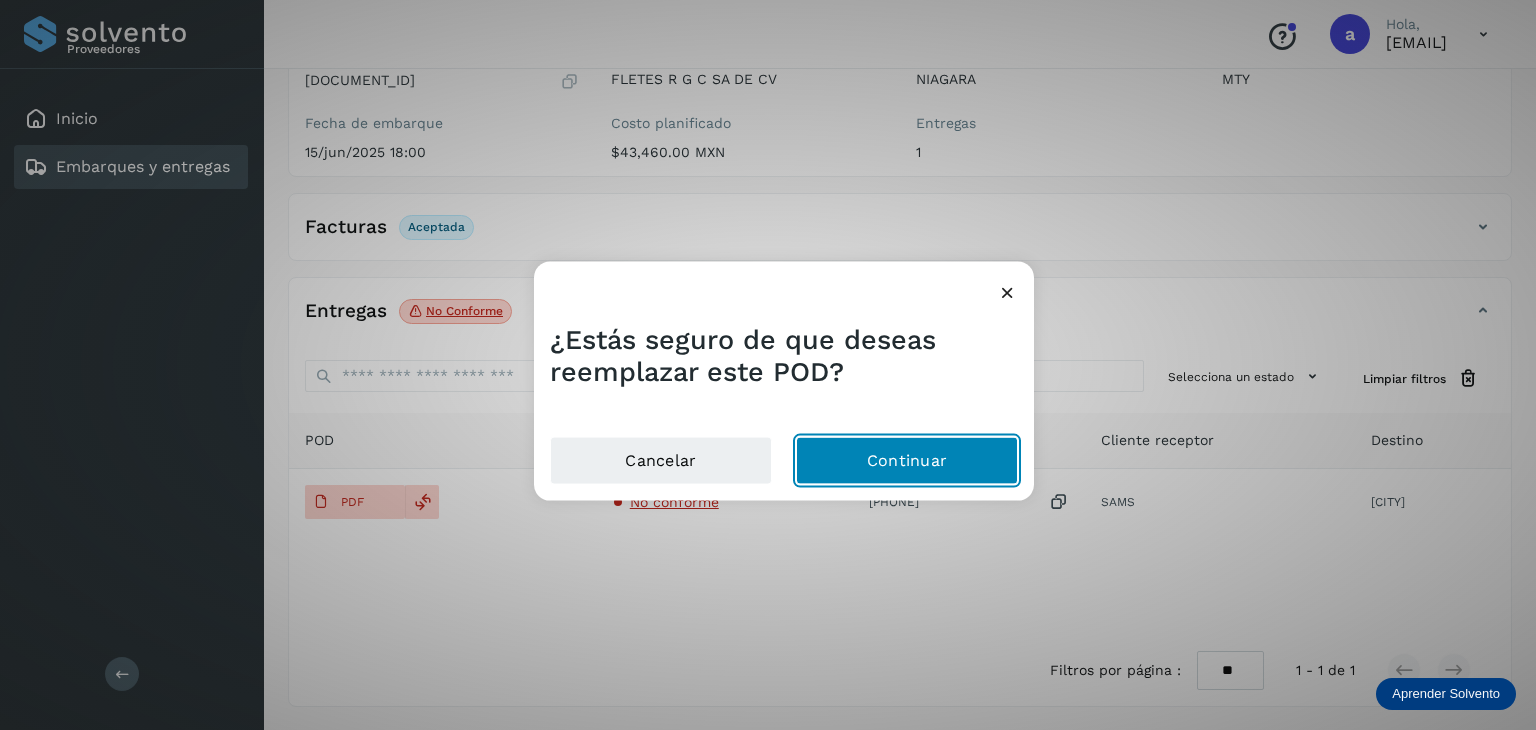 click on "Continuar" 